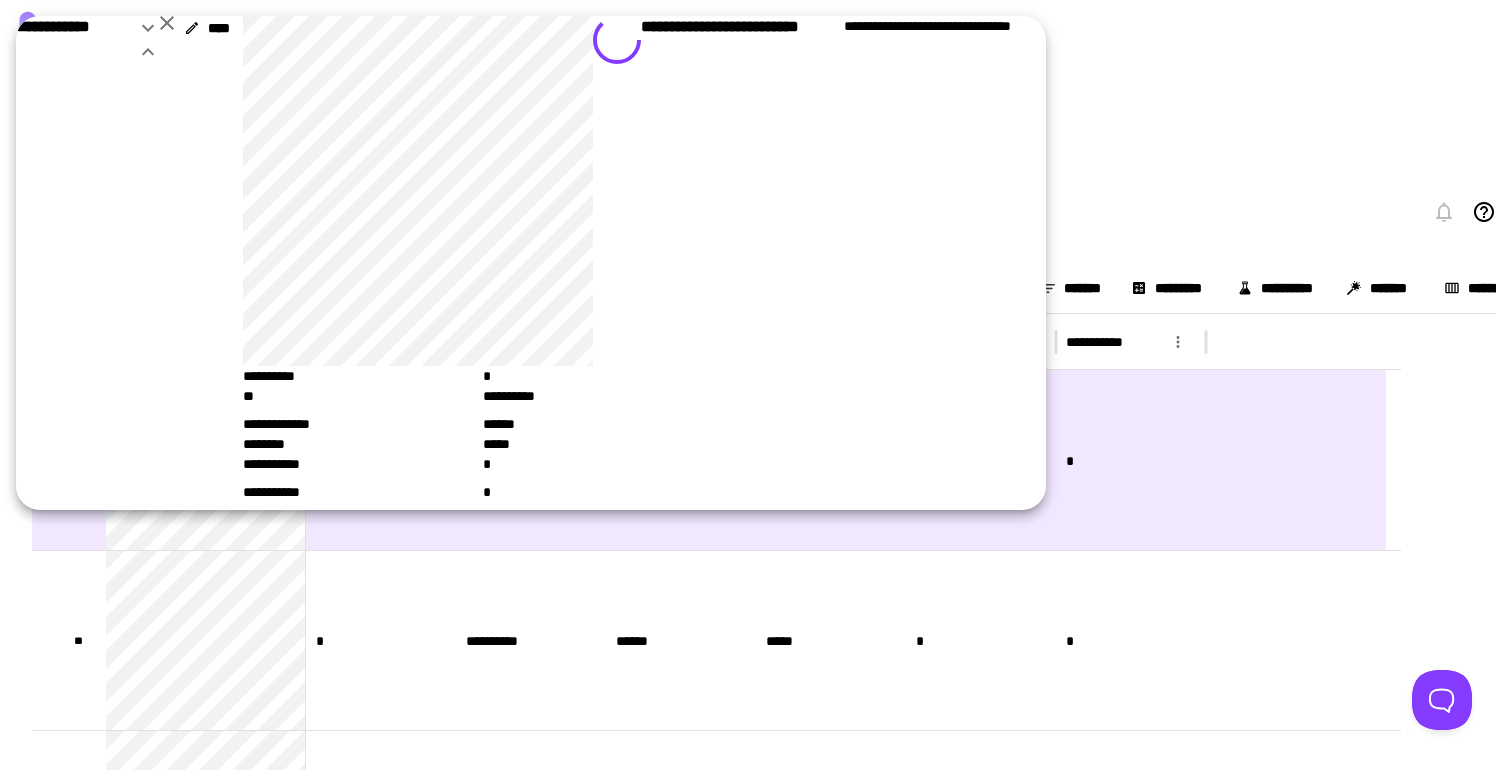 scroll, scrollTop: 0, scrollLeft: 0, axis: both 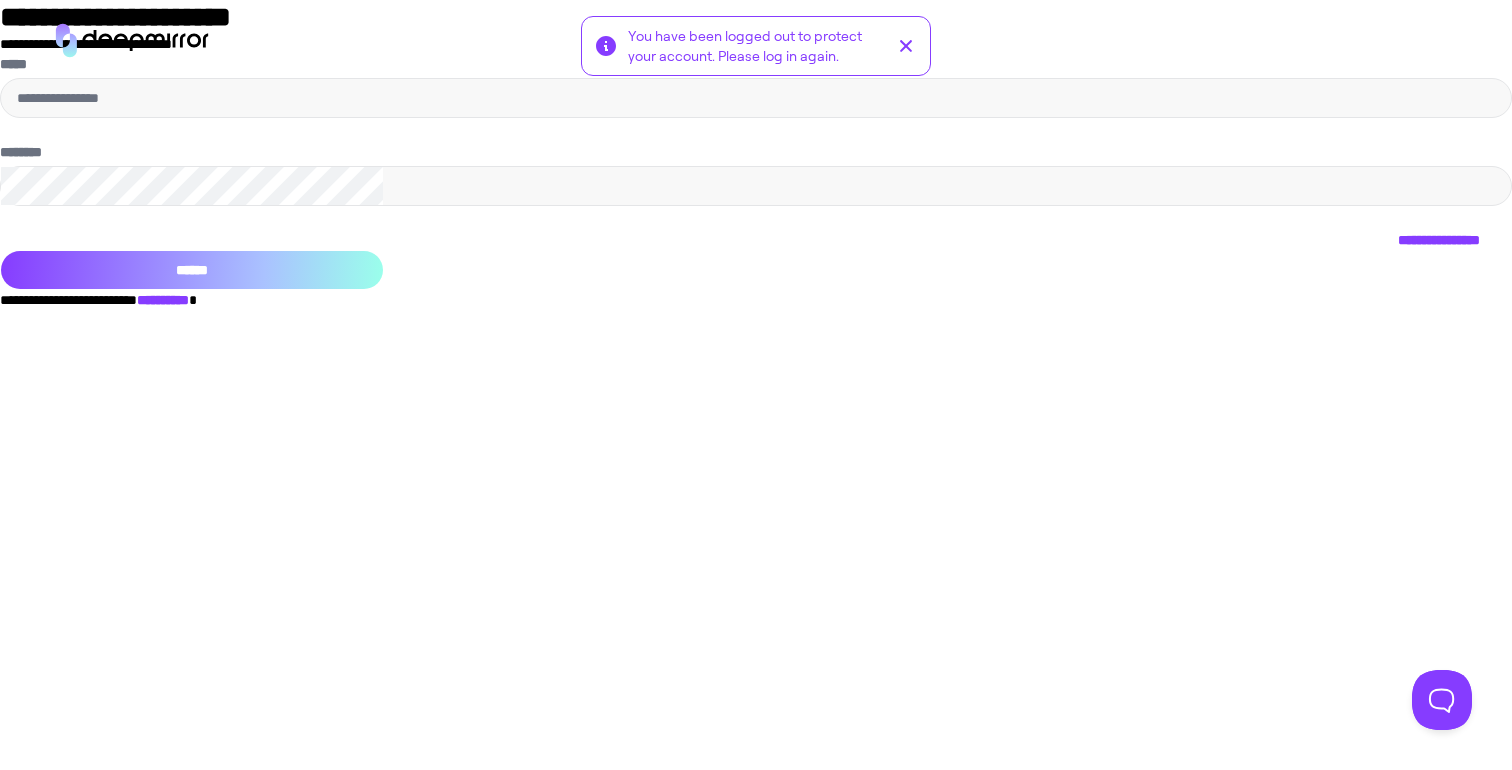 type on "**********" 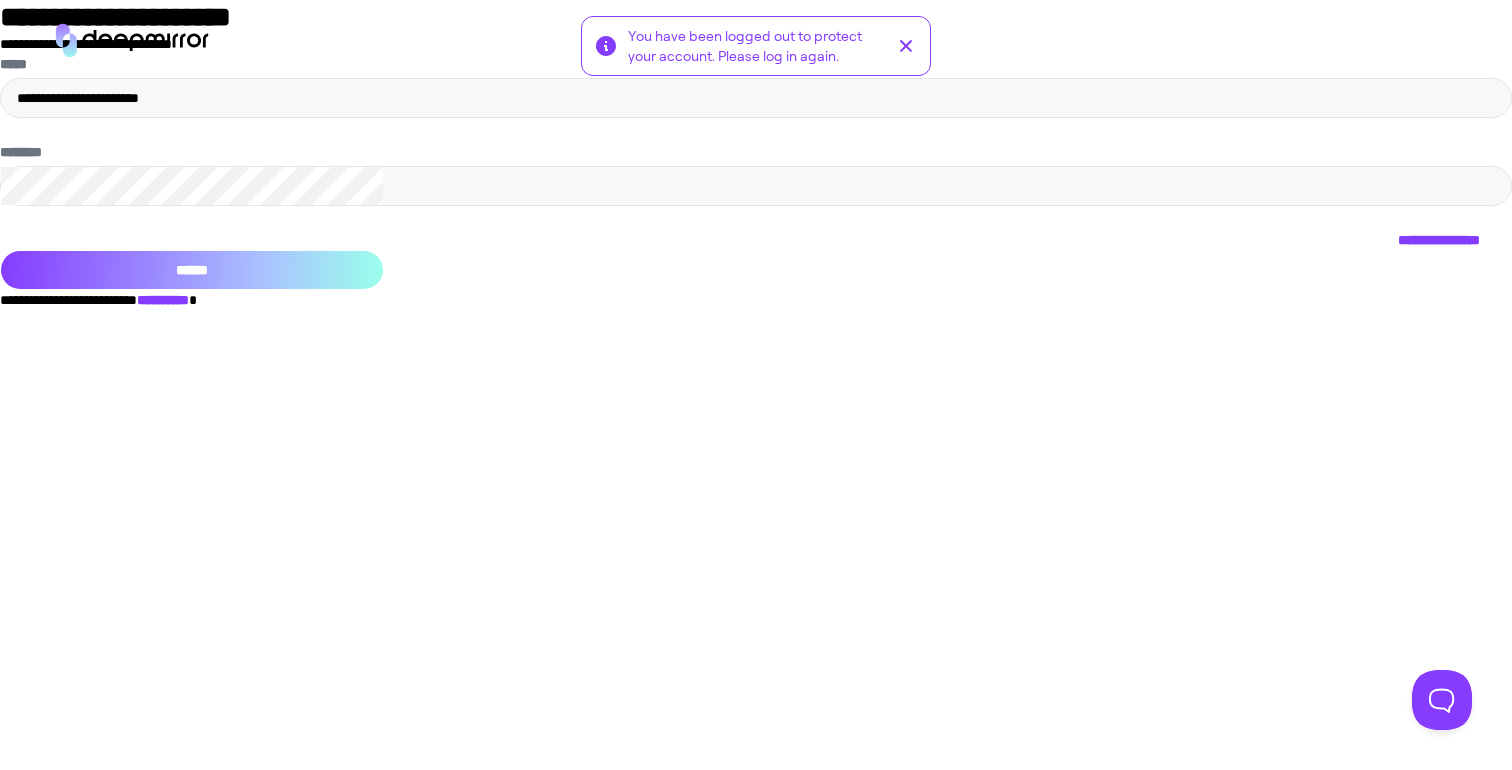 click on "******" at bounding box center [192, 270] 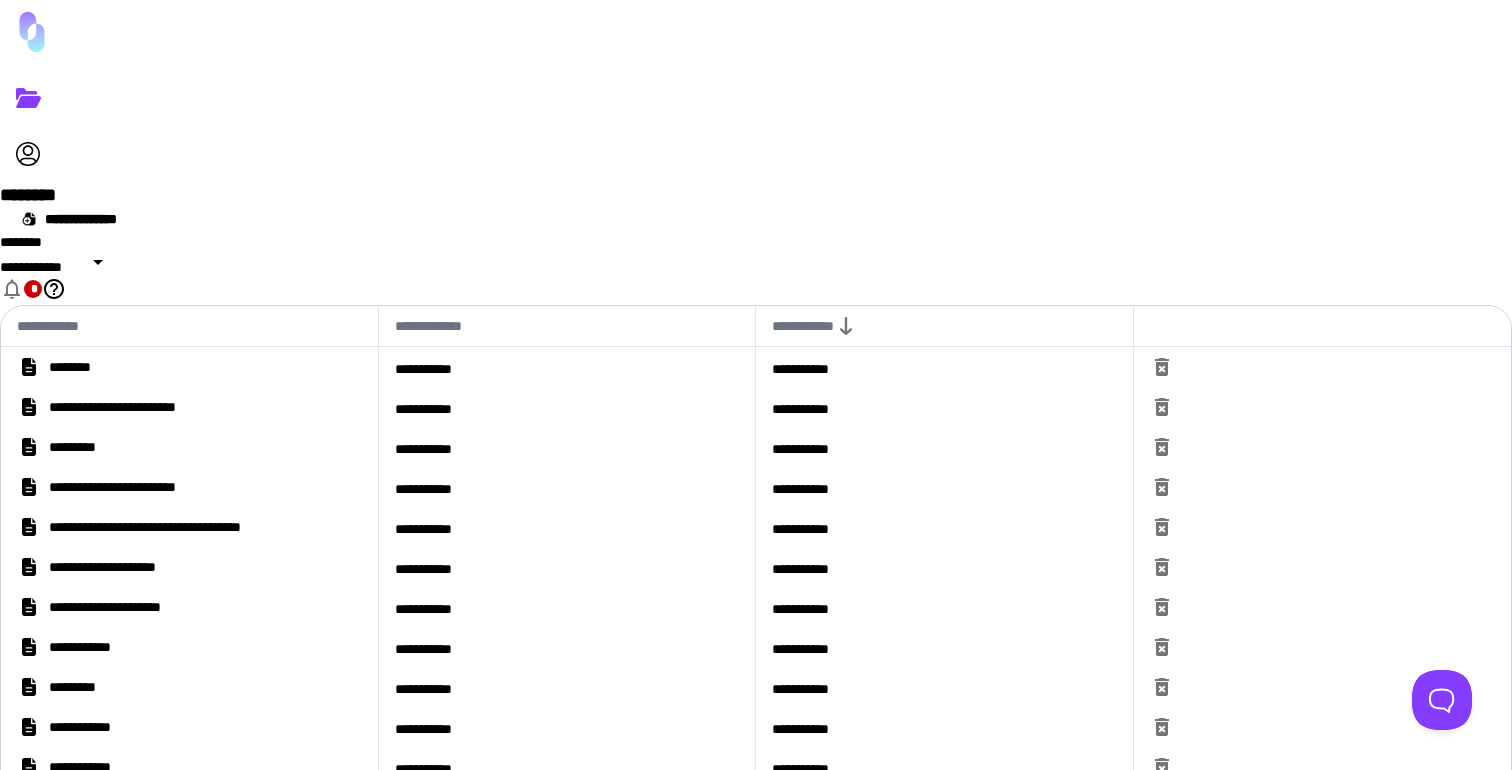 click on "********" at bounding box center [189, 367] 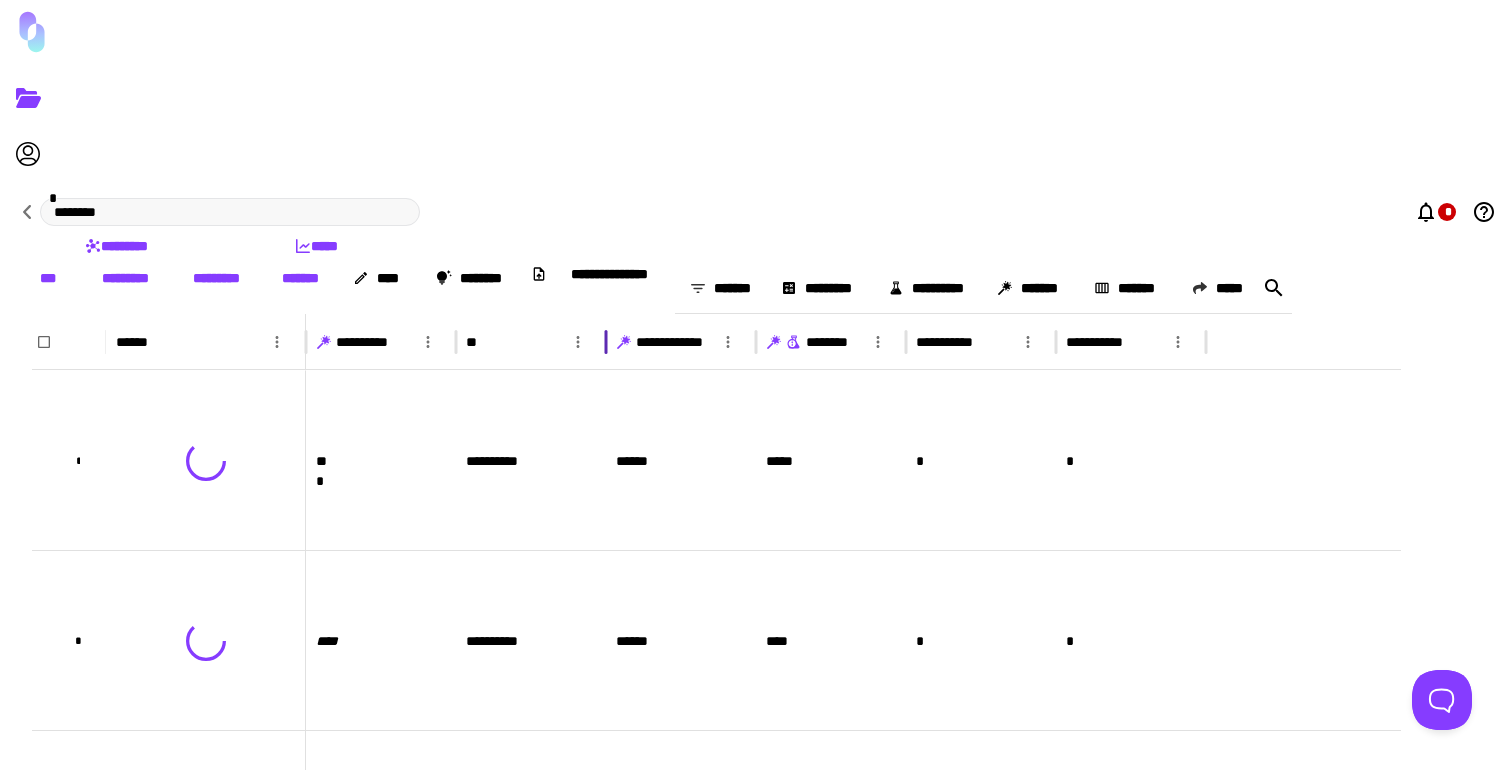 click on "**" at bounding box center (191, 342) 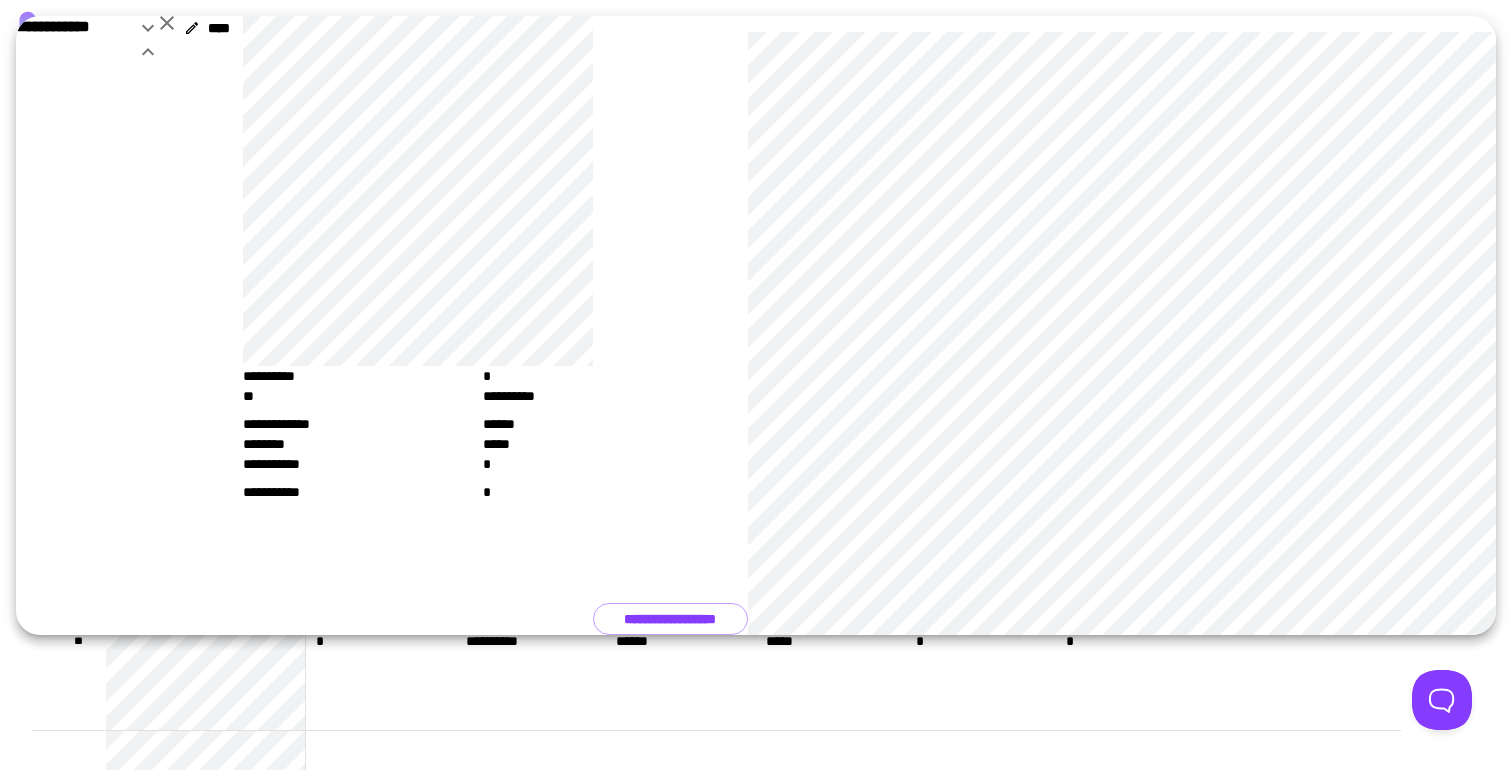 click at bounding box center [167, 23] 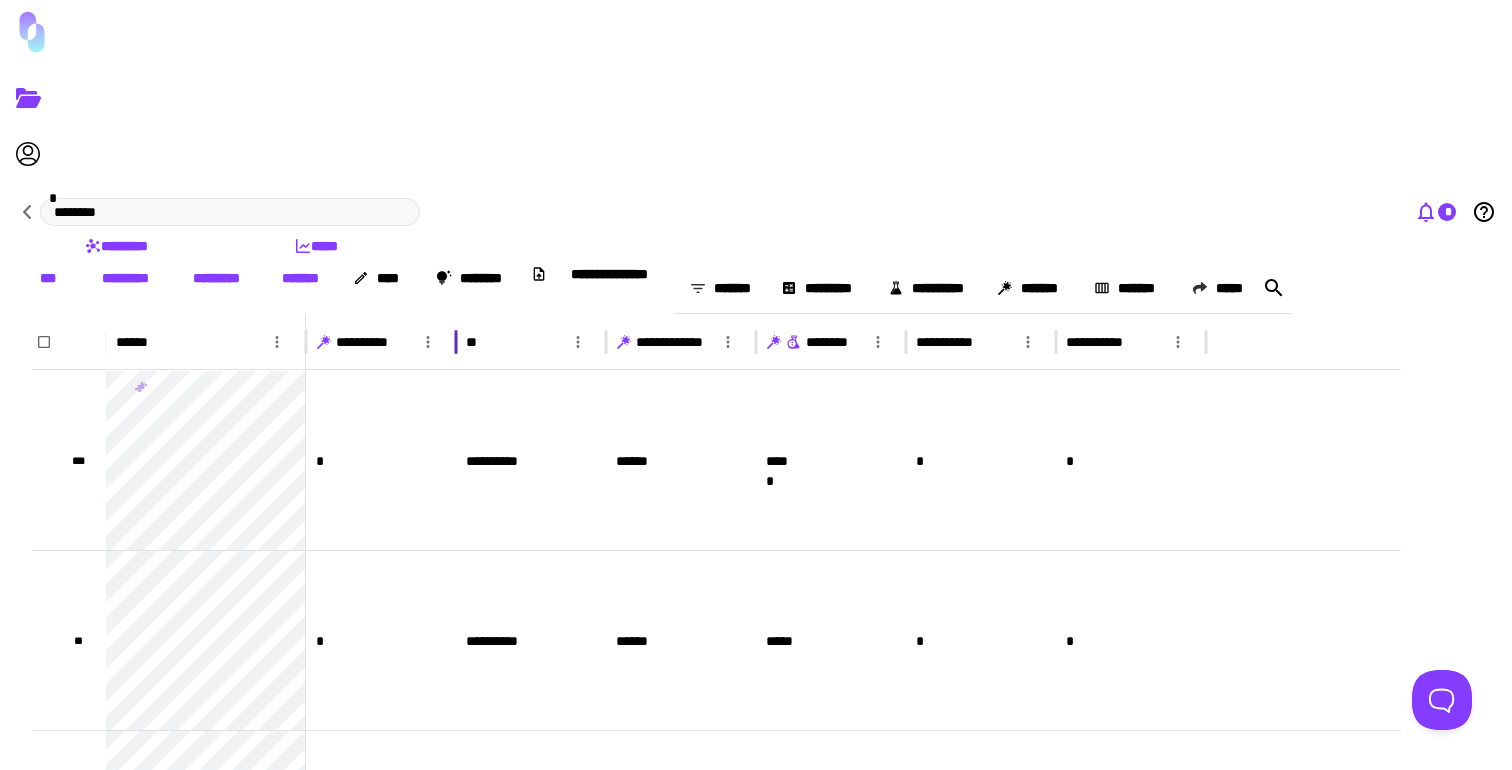 click at bounding box center (1426, 213) 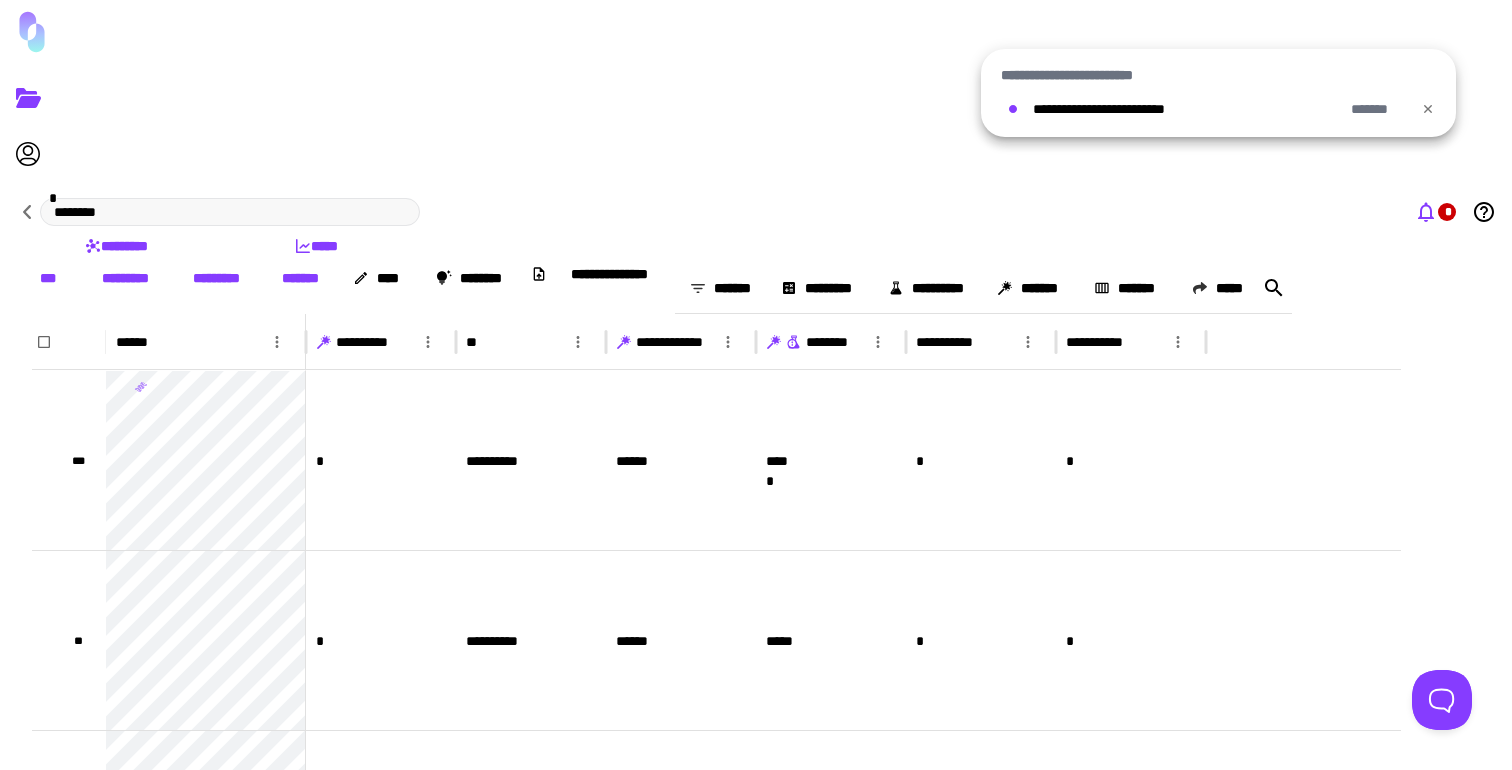 click at bounding box center (756, 385) 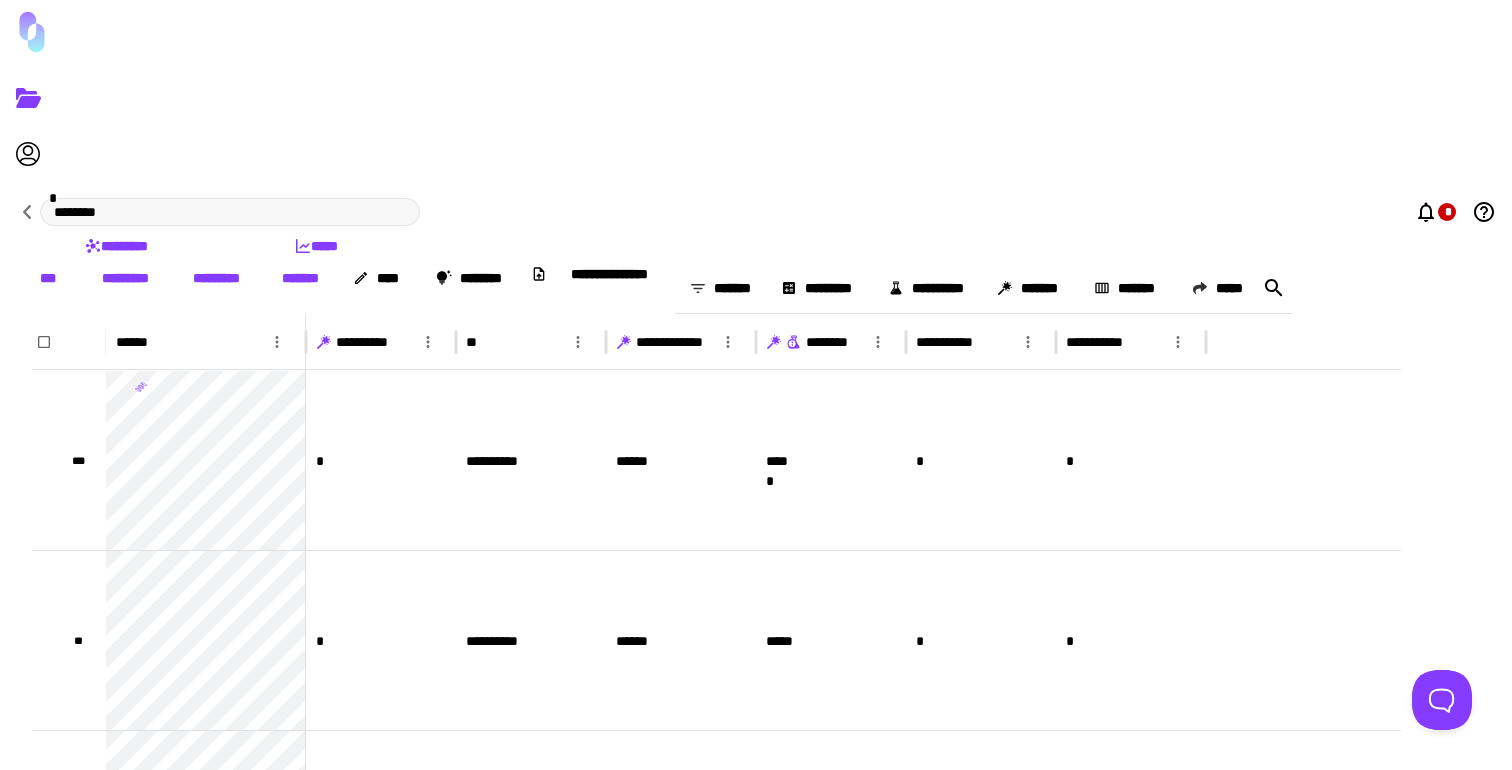 click on "*********" at bounding box center (216, 278) 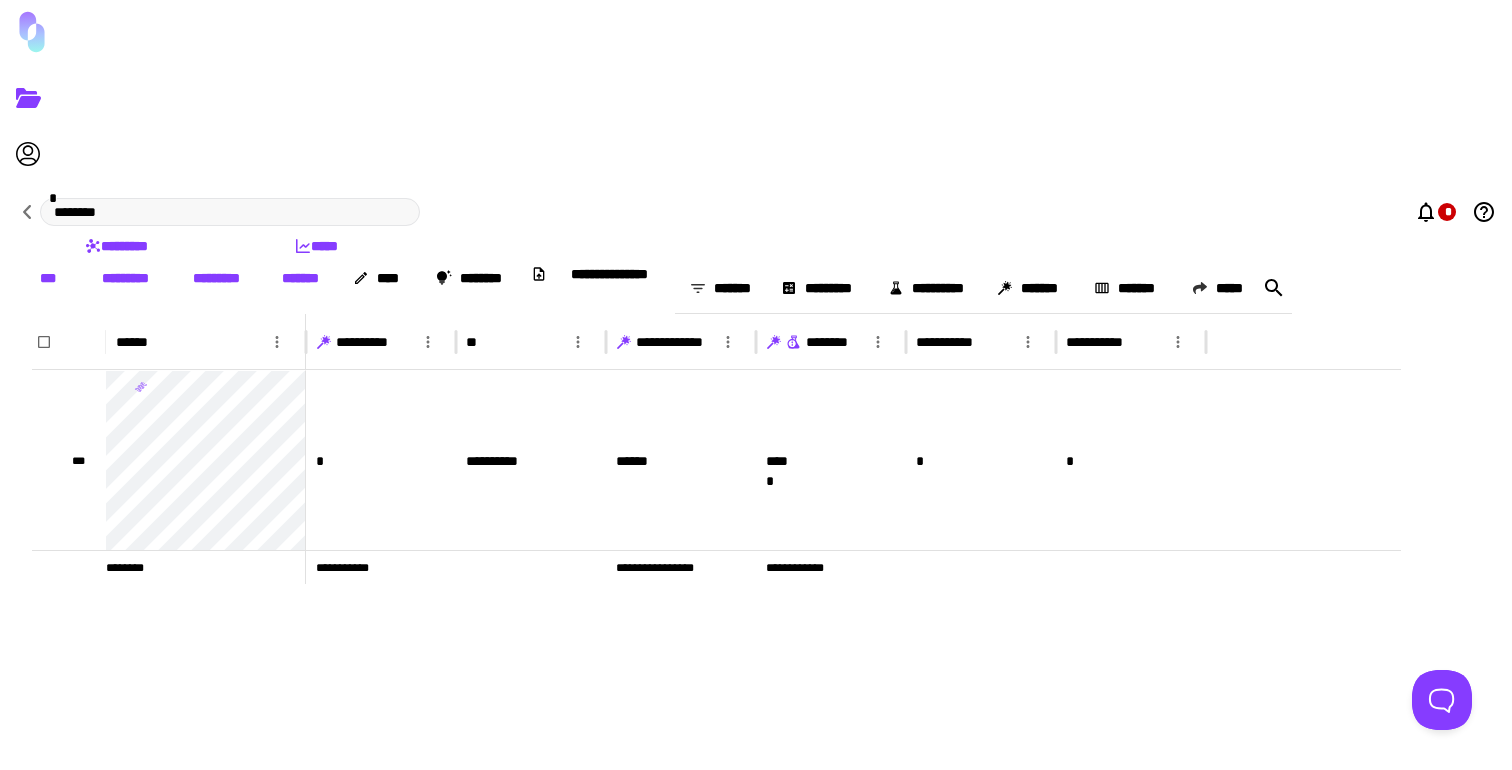click on "***" at bounding box center (48, 278) 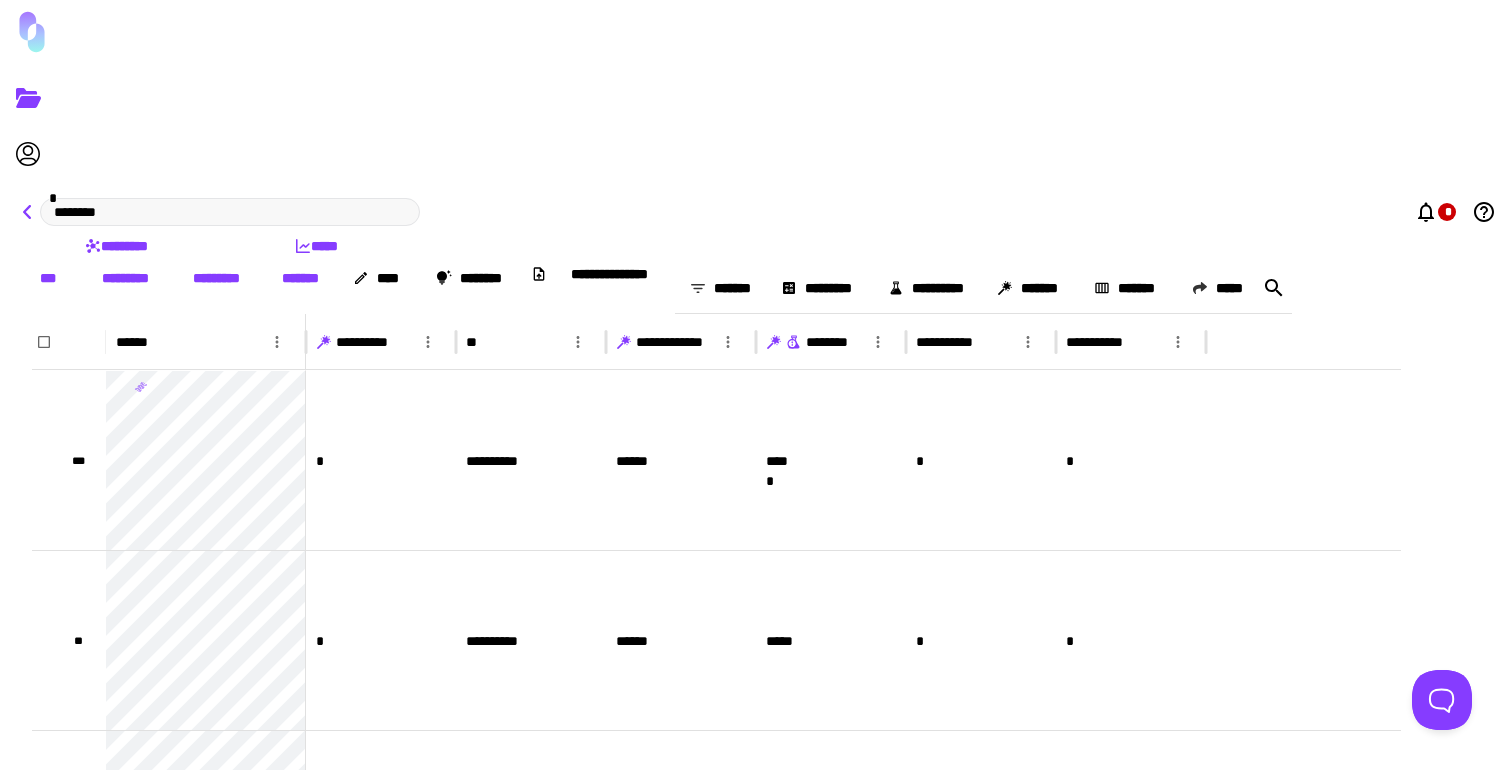 drag, startPoint x: 84, startPoint y: 22, endPoint x: 95, endPoint y: 21, distance: 11.045361 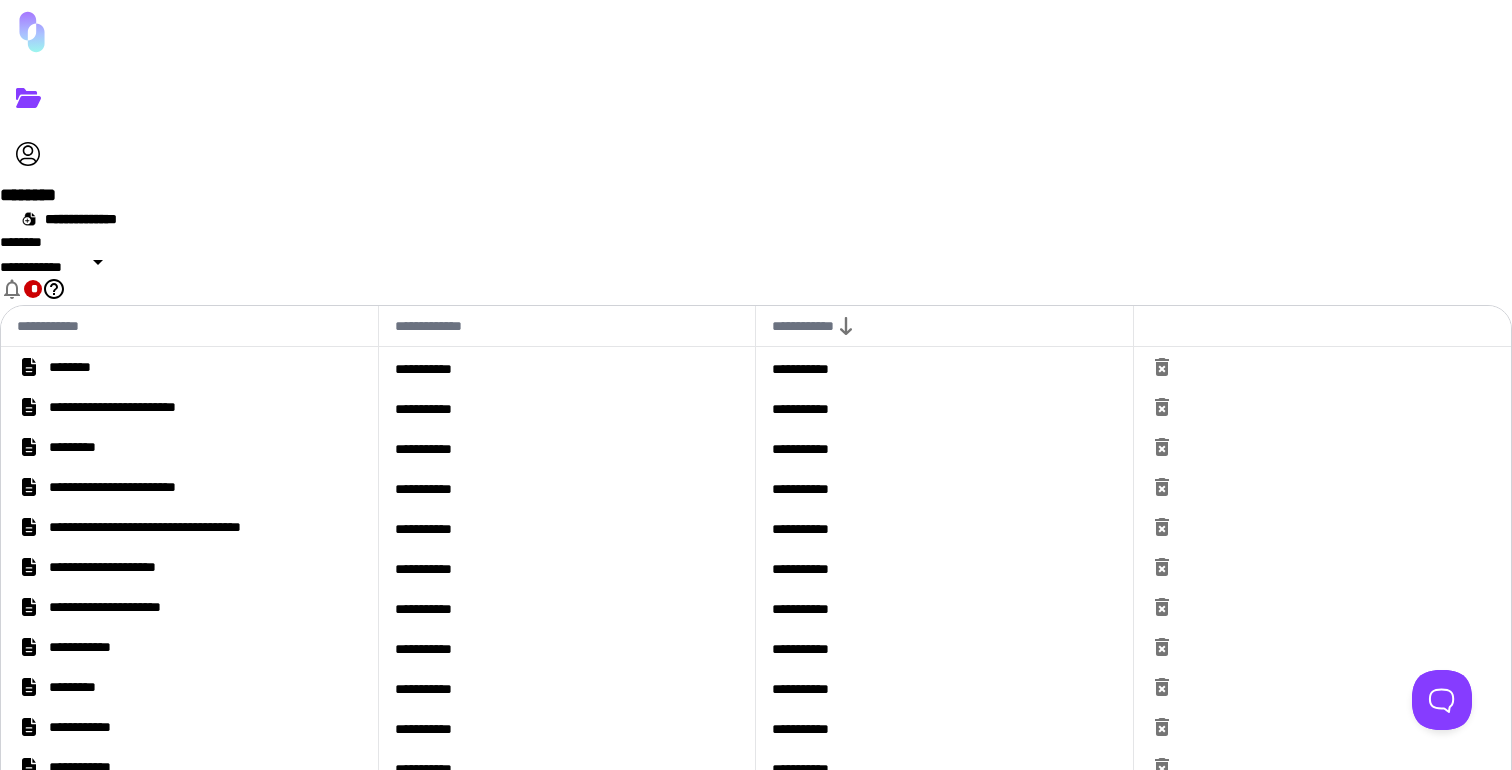 click on "*********" at bounding box center [77, 367] 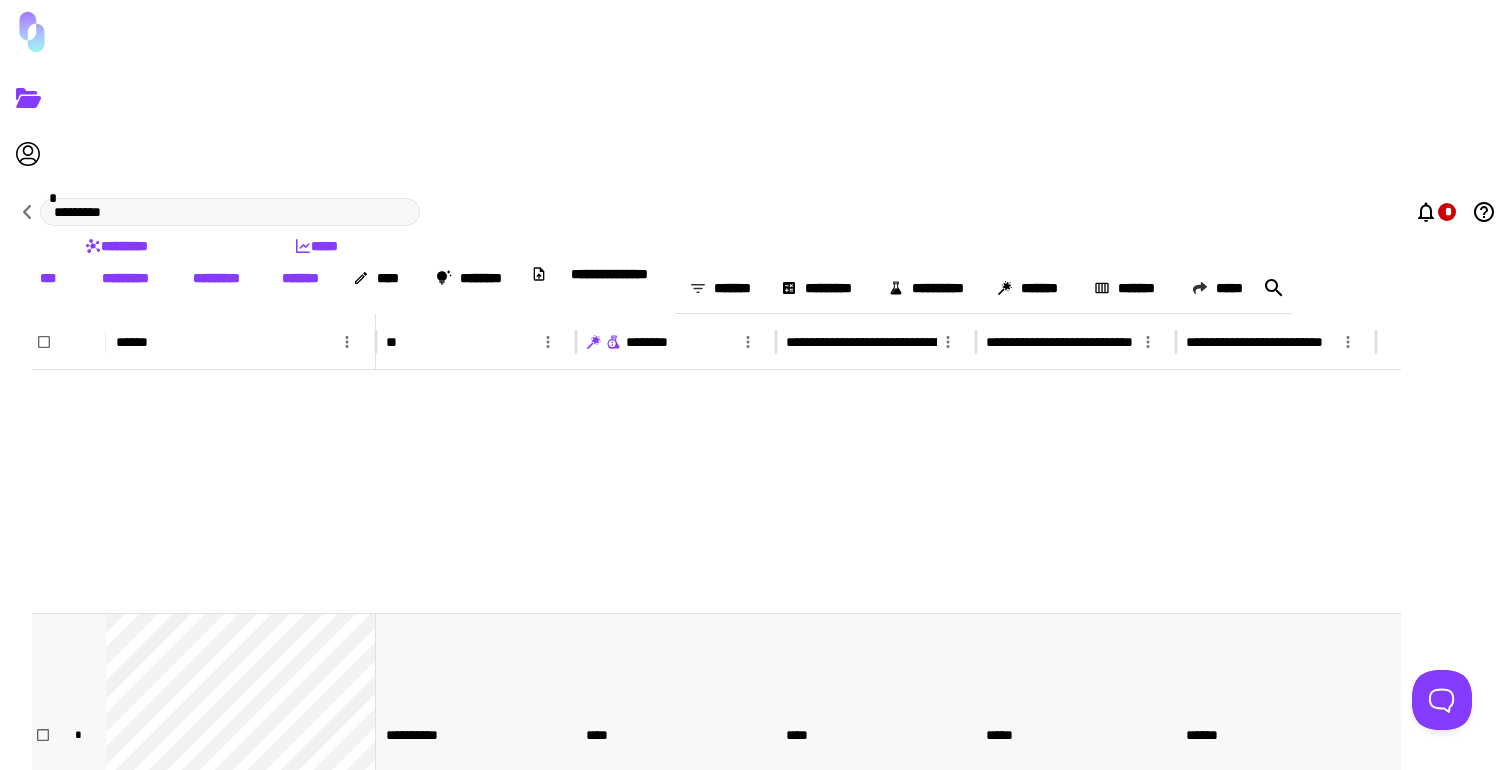 scroll, scrollTop: 985, scrollLeft: 0, axis: vertical 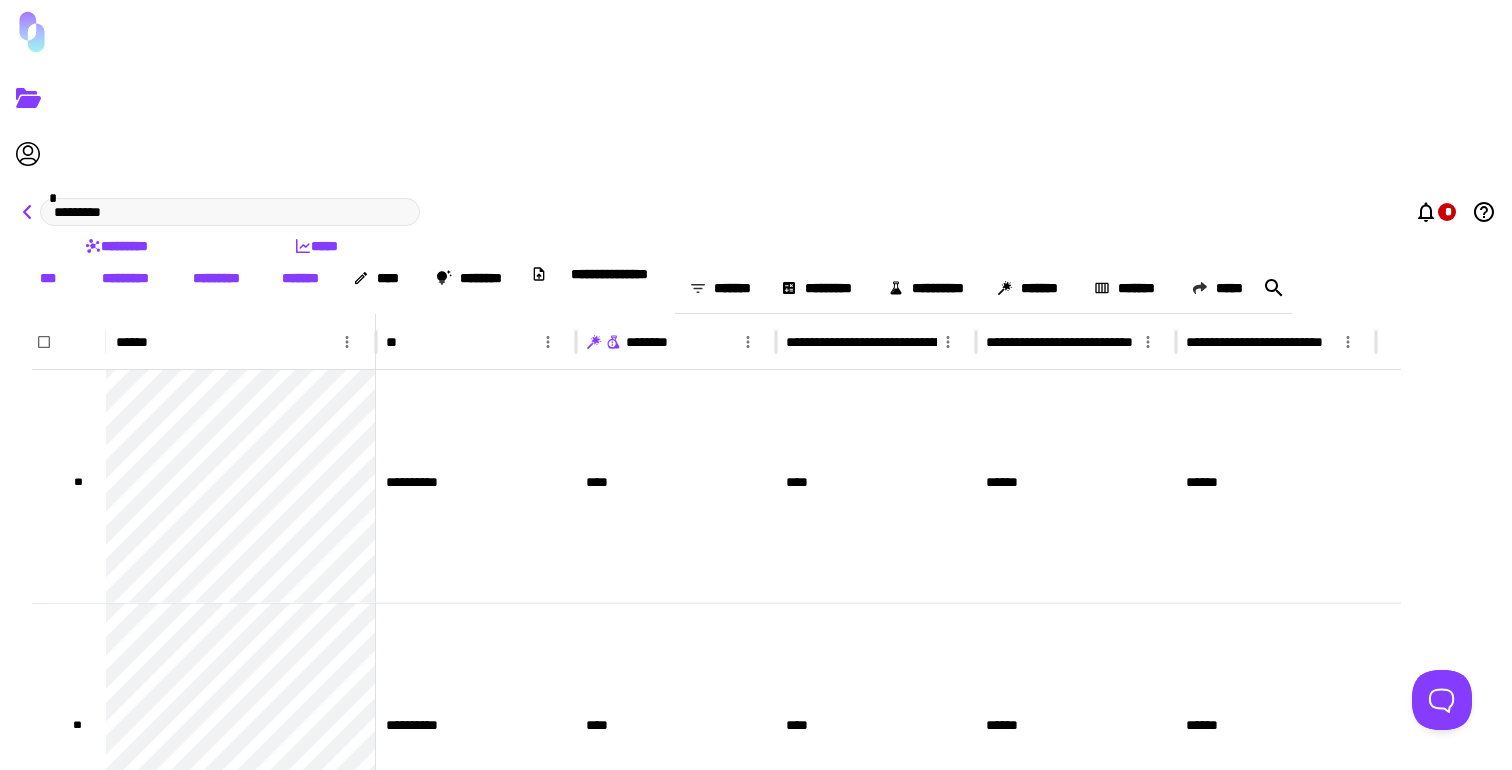click at bounding box center (28, 212) 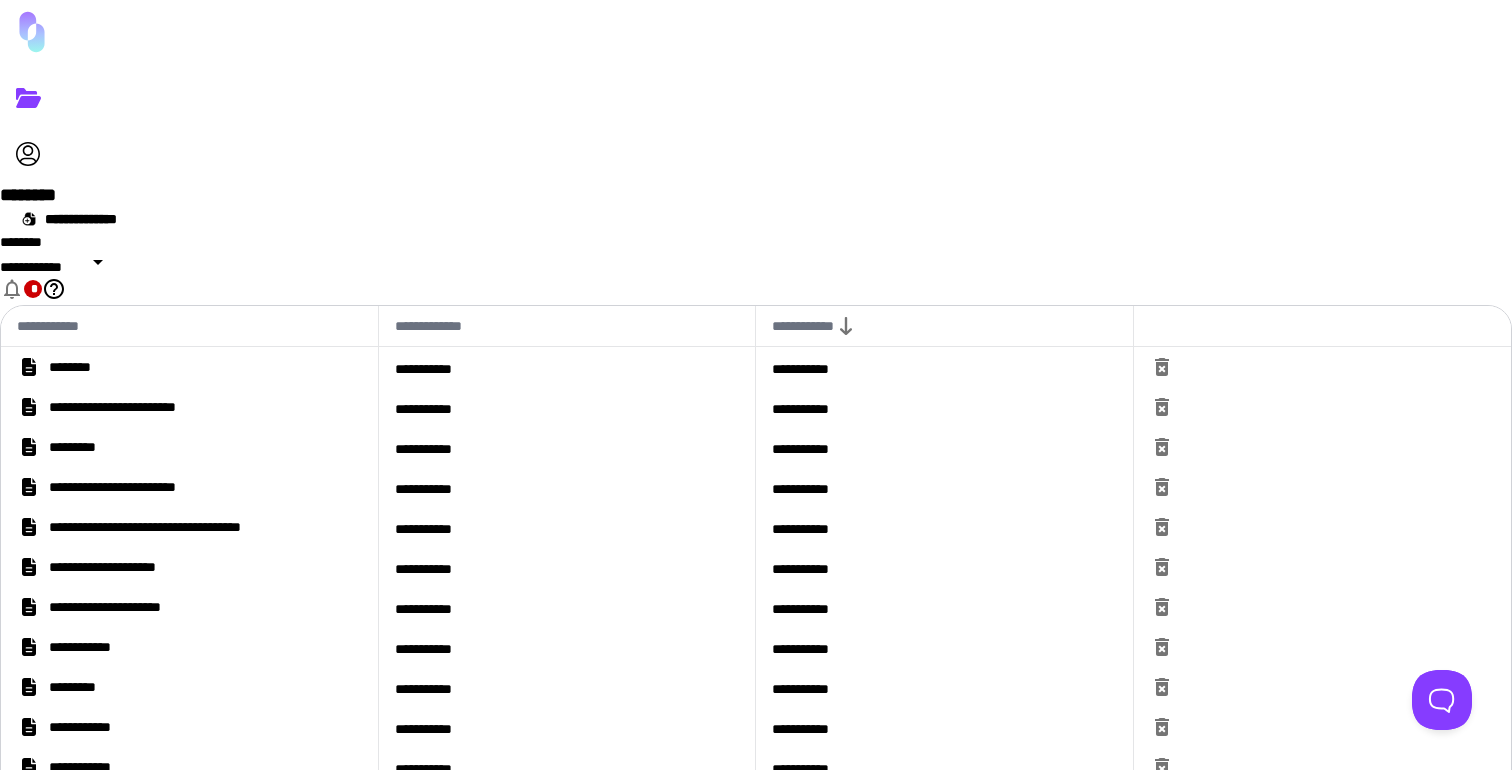 click on "********" at bounding box center [77, 367] 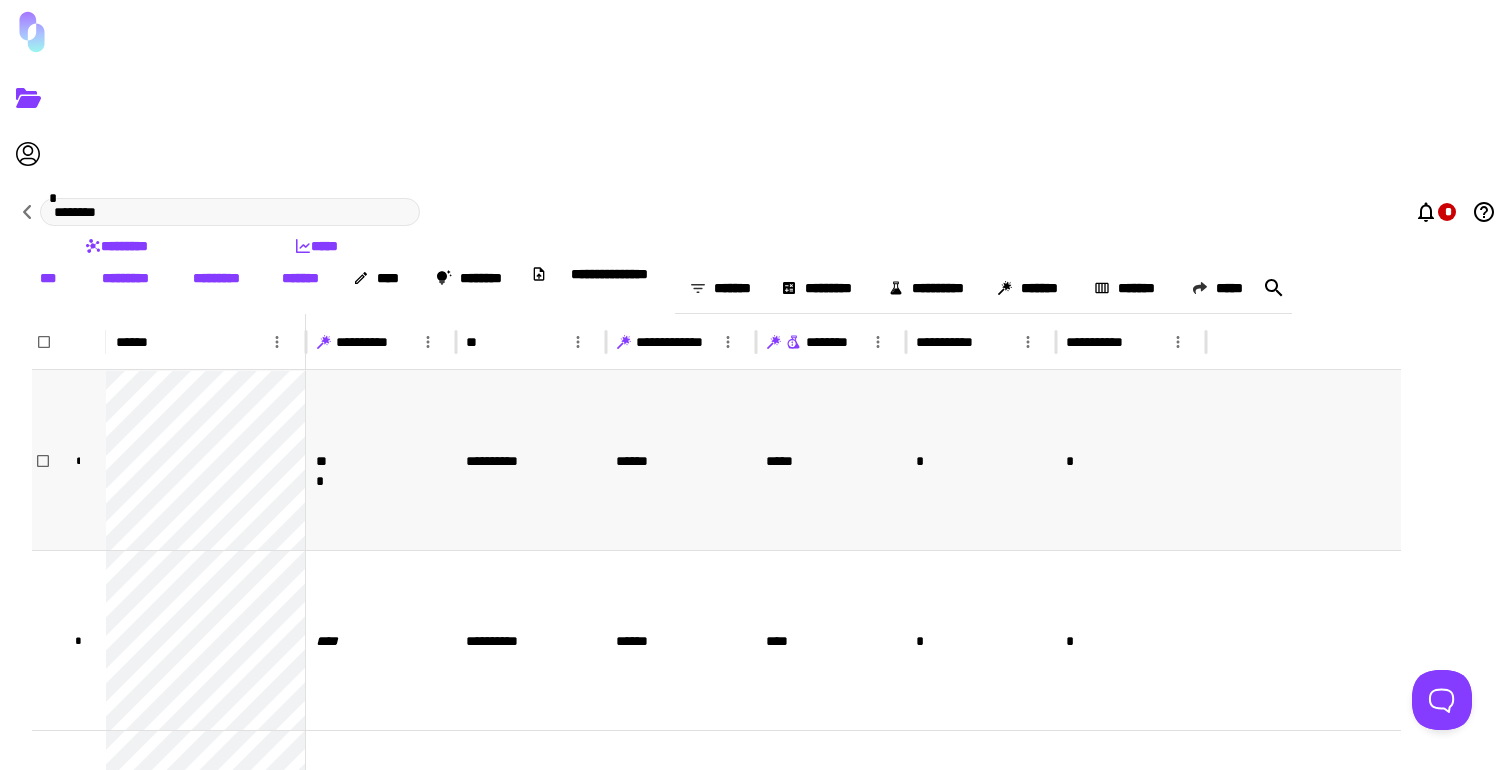 scroll, scrollTop: 502, scrollLeft: 0, axis: vertical 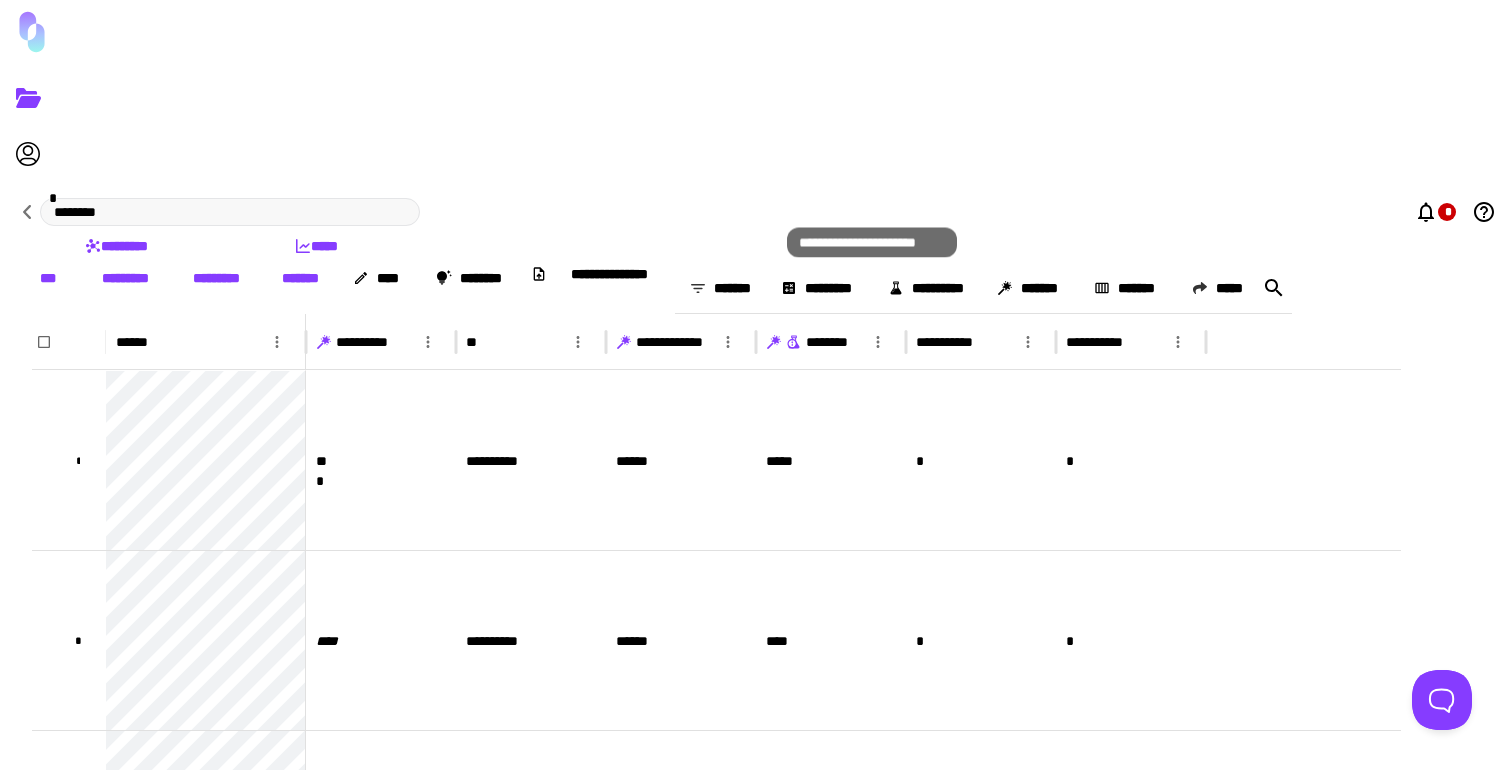 click at bounding box center [792, 343] 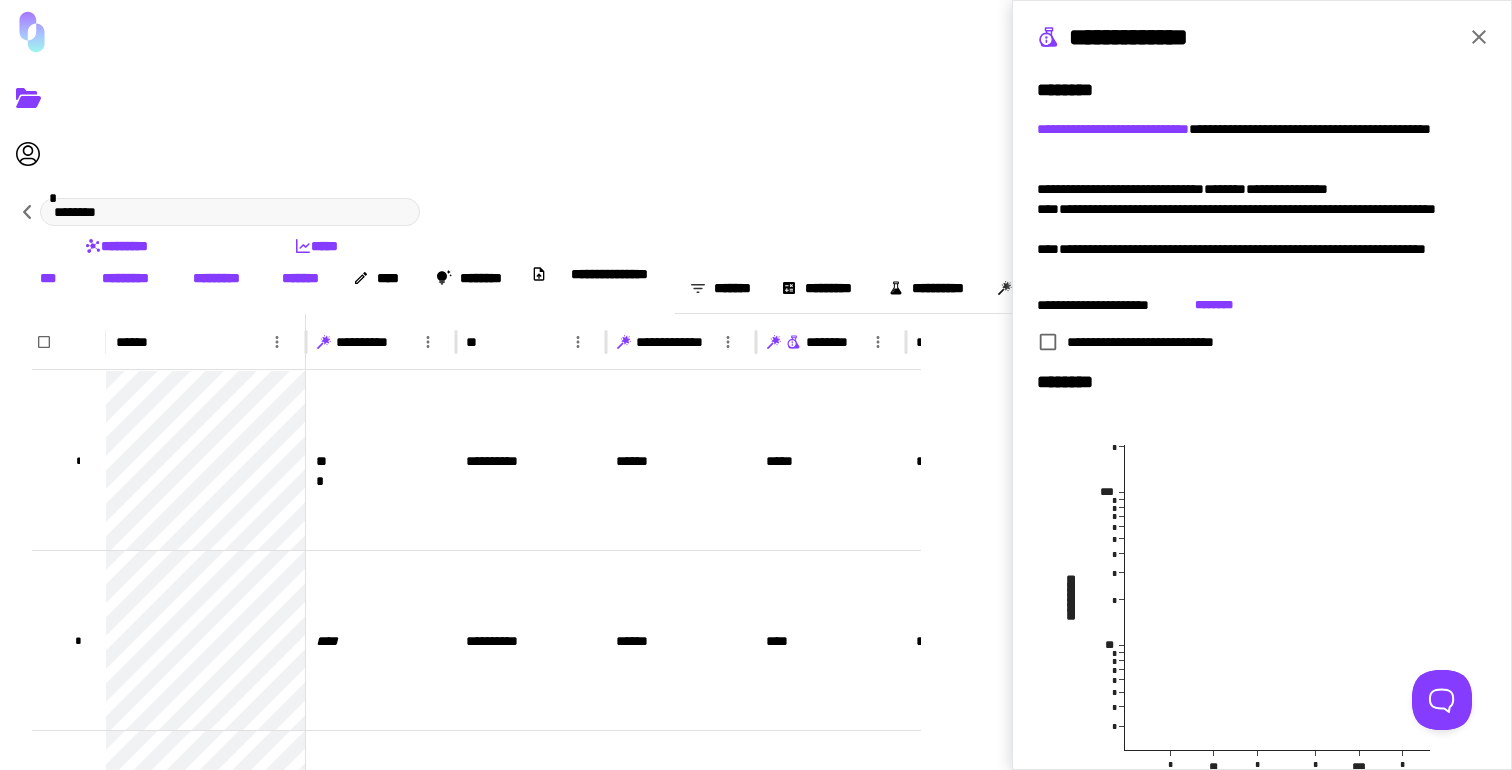 scroll, scrollTop: 289, scrollLeft: 0, axis: vertical 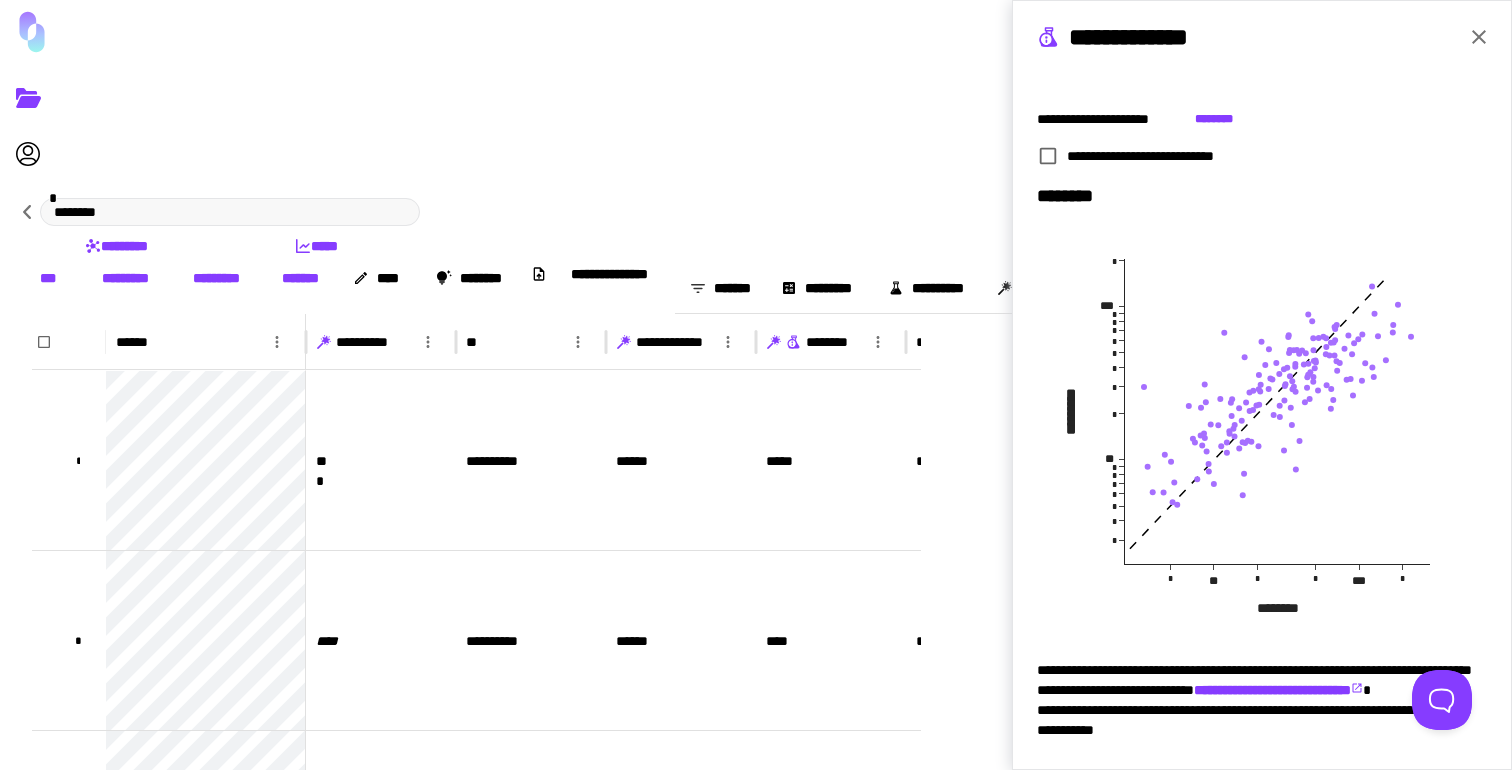 click at bounding box center [1479, 37] 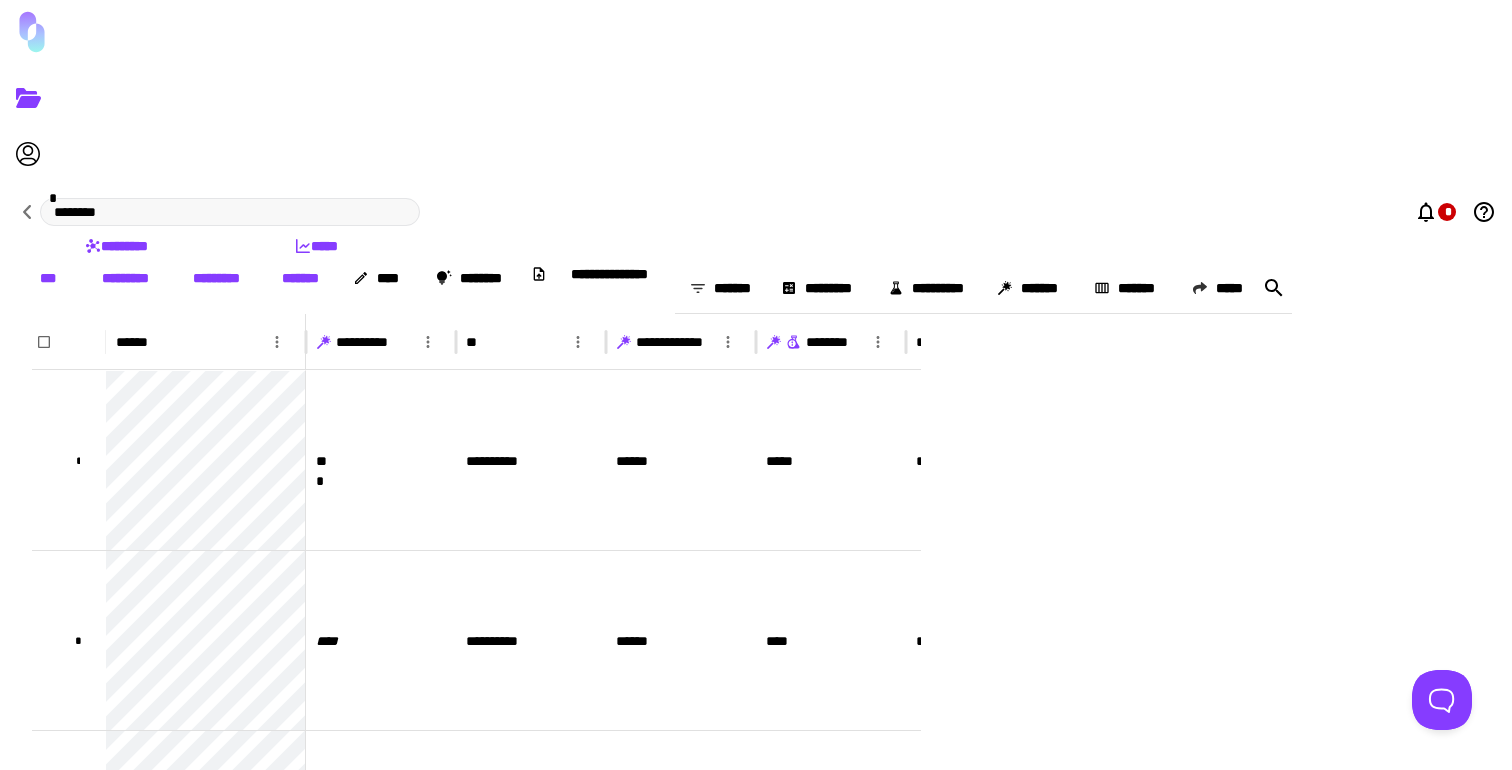 scroll, scrollTop: 0, scrollLeft: 0, axis: both 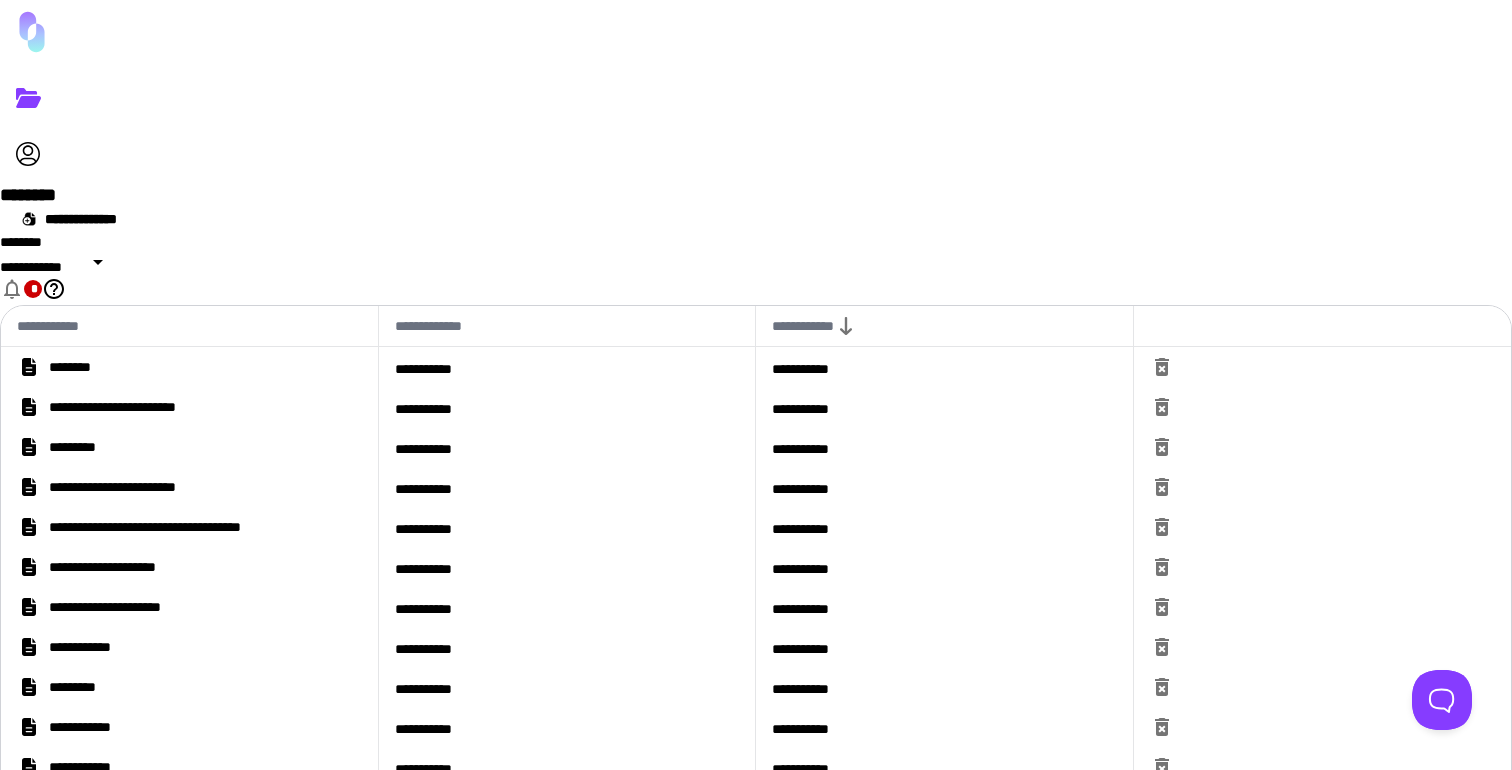 click on "**********" at bounding box center (77, 367) 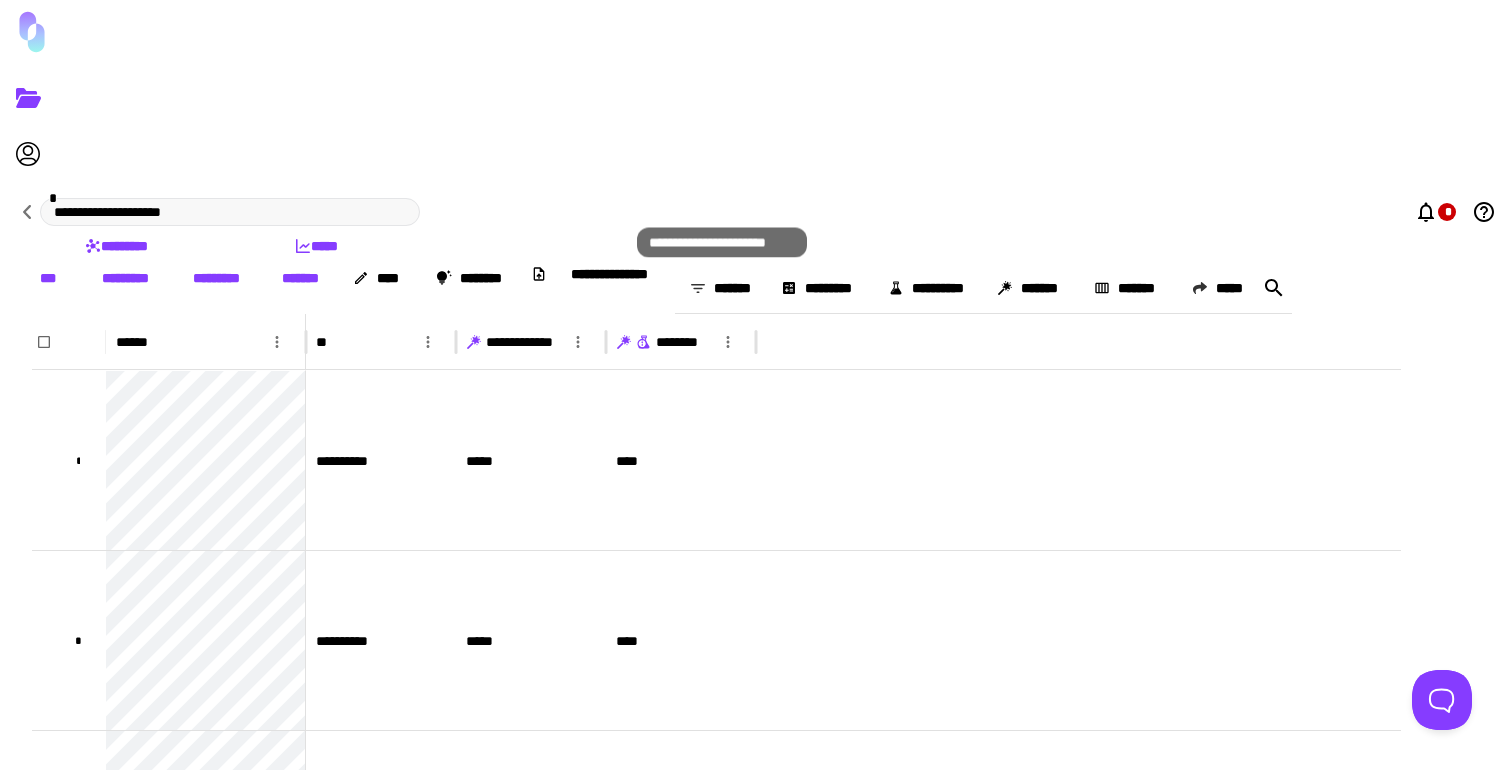 click at bounding box center [642, 343] 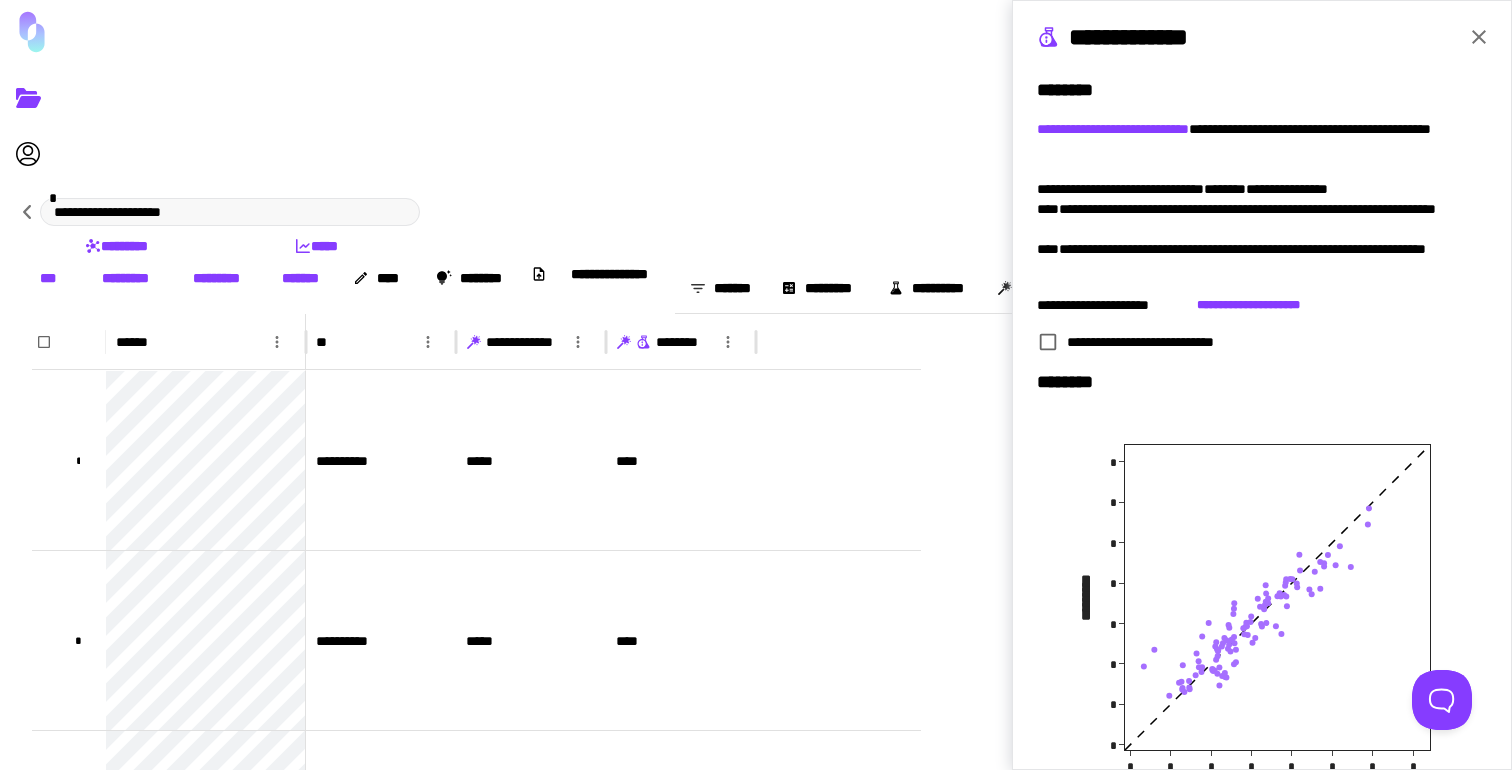click at bounding box center (1479, 37) 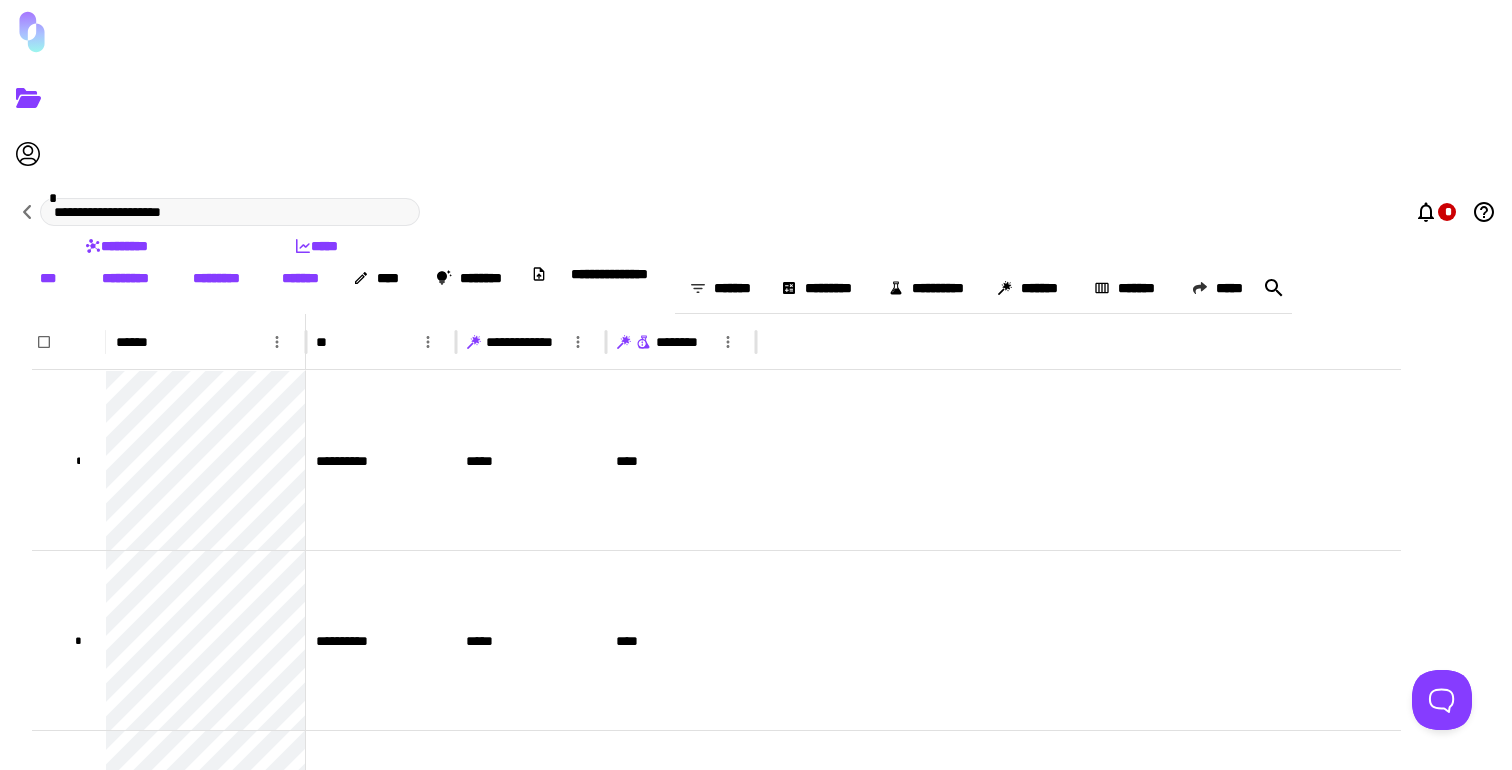 click on "**********" at bounding box center [756, 212] 